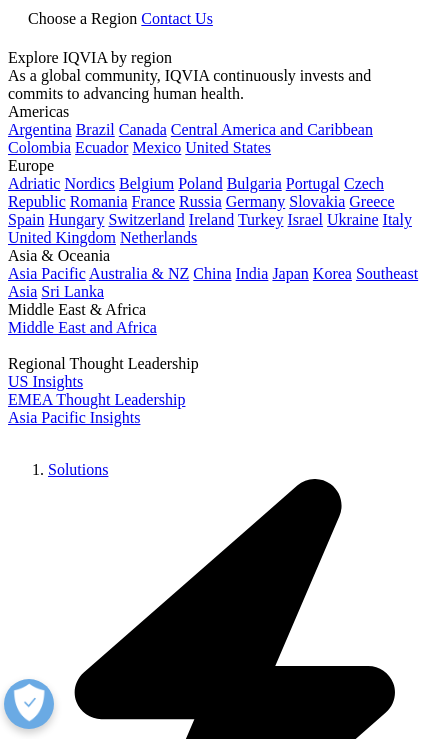 scroll, scrollTop: 0, scrollLeft: 0, axis: both 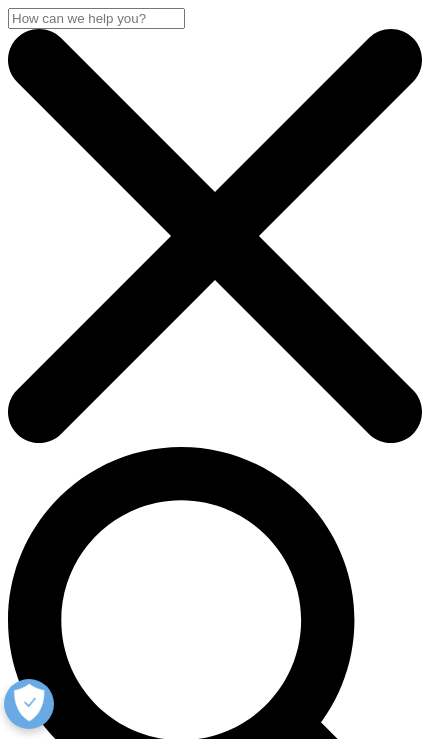 click at bounding box center [215, 7059] 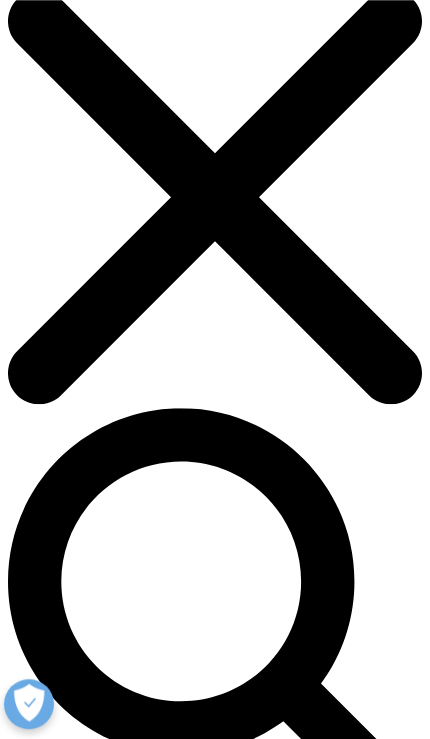 scroll, scrollTop: 0, scrollLeft: 0, axis: both 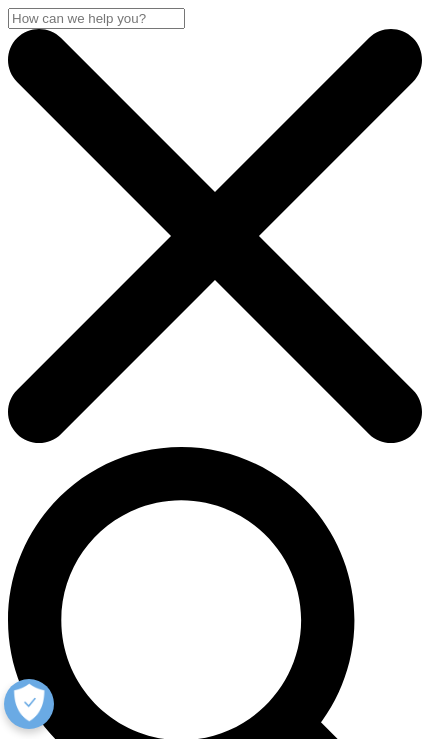 click at bounding box center (215, 7092) 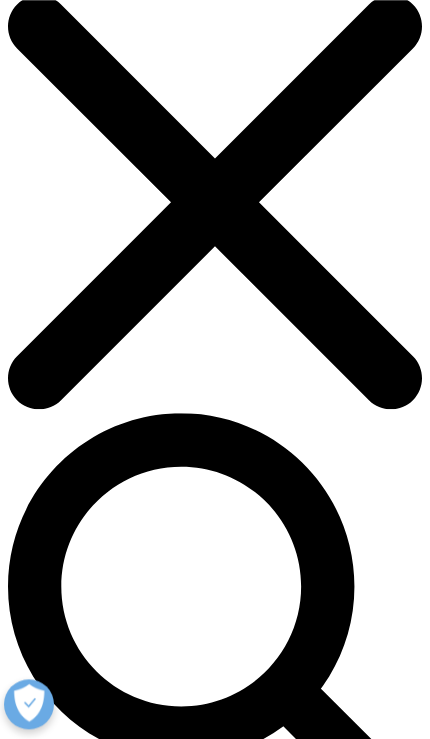 scroll, scrollTop: 0, scrollLeft: 0, axis: both 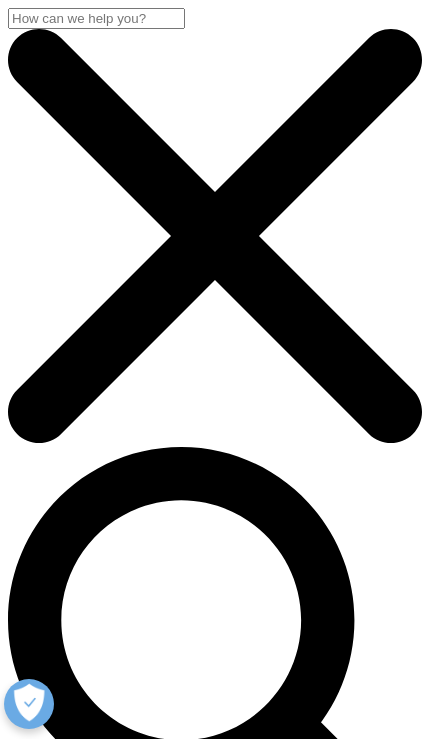 click at bounding box center [215, 7761] 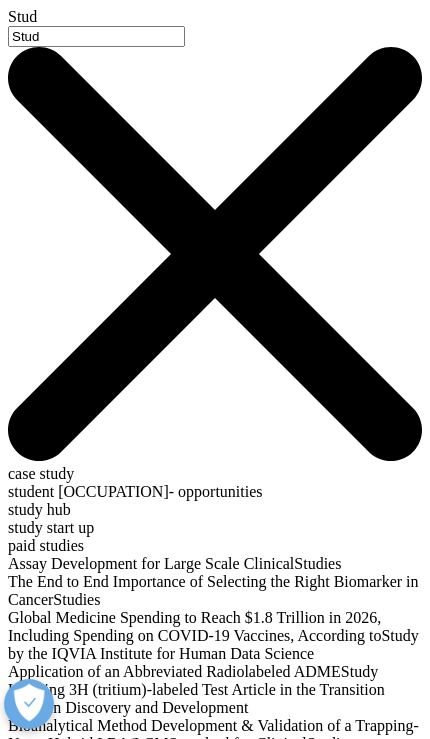 type on "Stud" 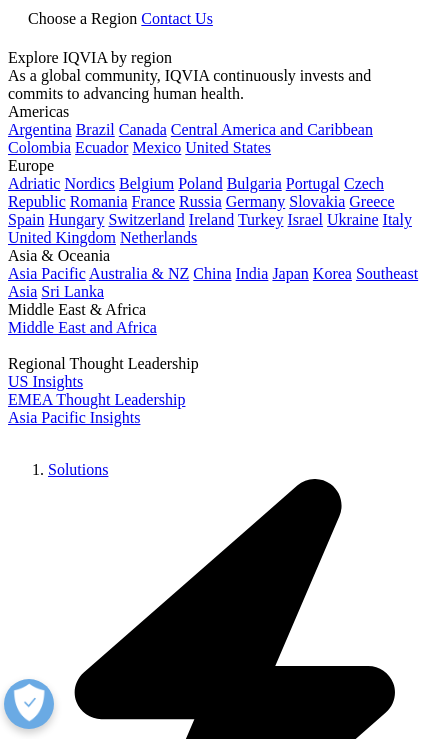 scroll, scrollTop: 0, scrollLeft: 0, axis: both 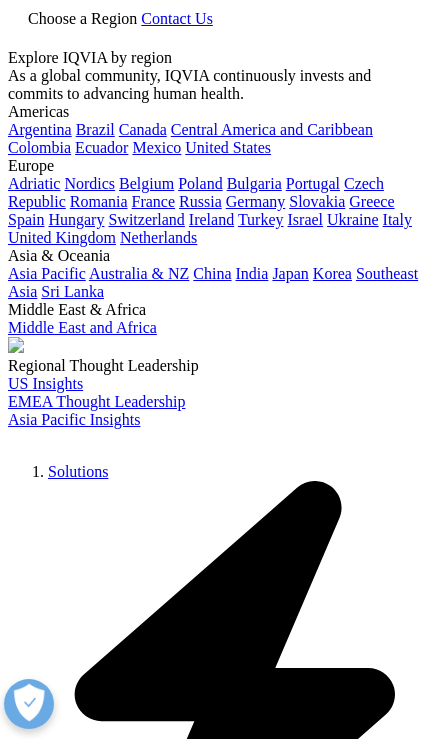 type on "paid studies" 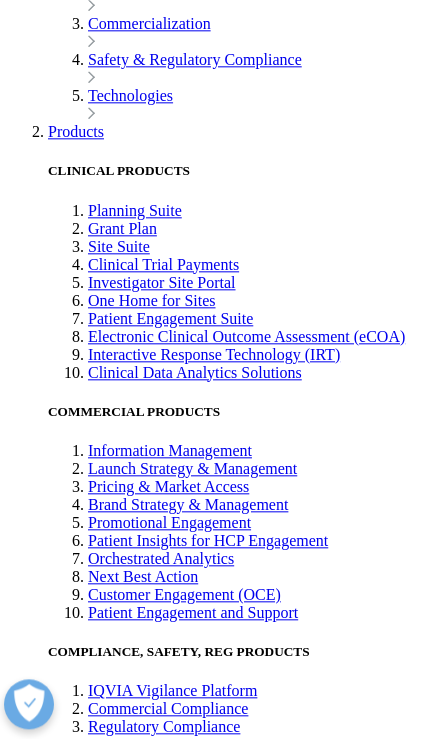 scroll, scrollTop: 3909, scrollLeft: 0, axis: vertical 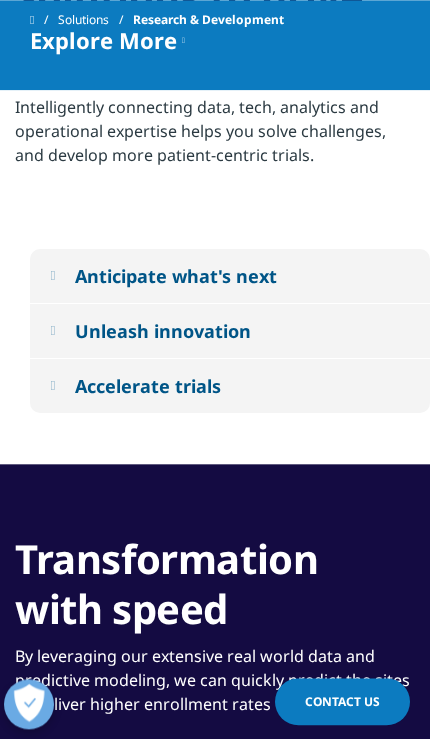 click on "Accelerate trials" at bounding box center (148, 386) 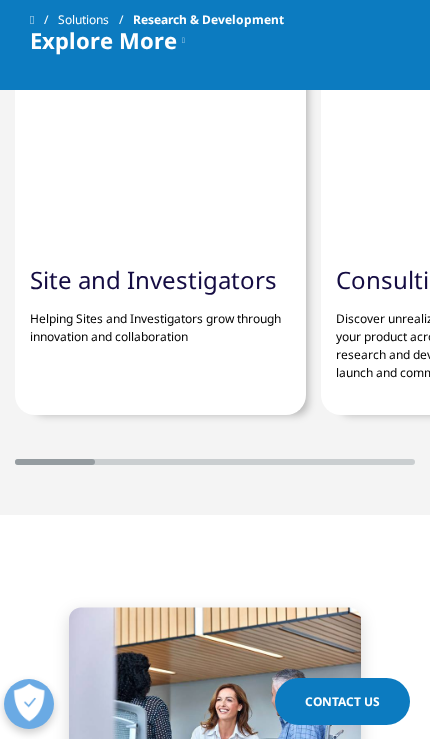 scroll, scrollTop: 5308, scrollLeft: 0, axis: vertical 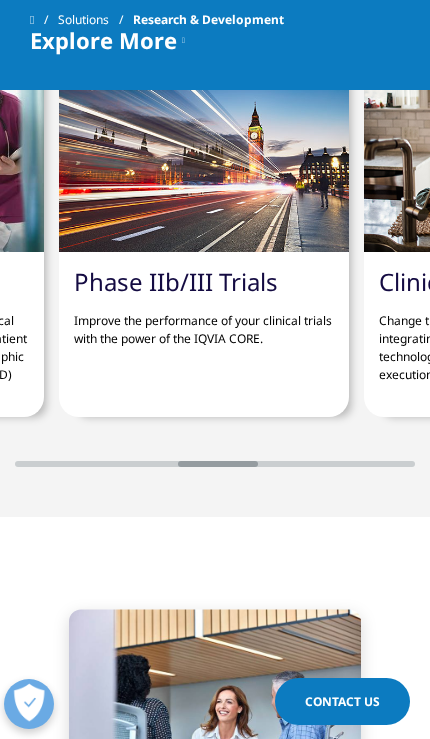 click at bounding box center [204, 144] 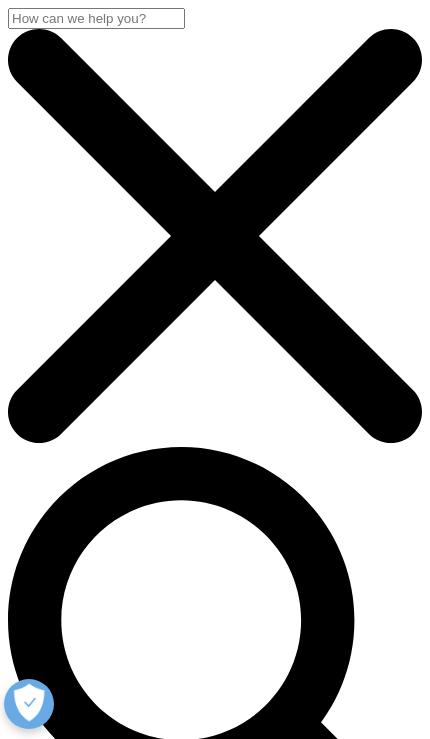 scroll, scrollTop: 0, scrollLeft: 0, axis: both 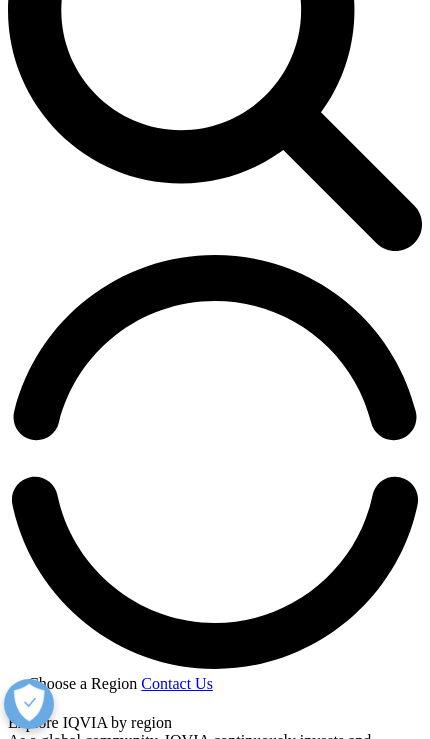 click on "Orchestrated Clinical Trials" at bounding box center [298, 17456] 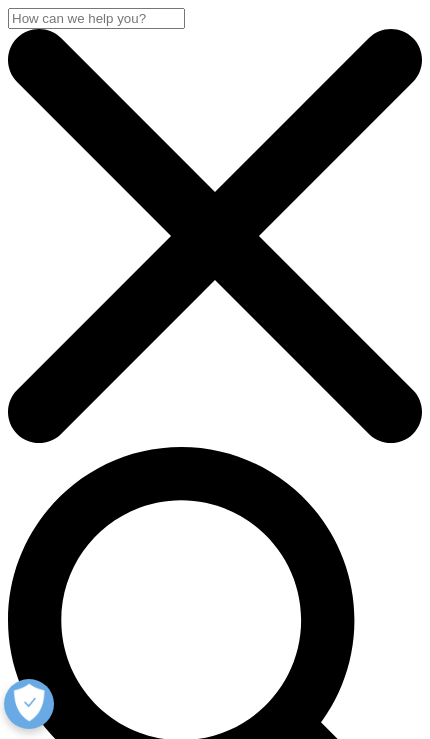 scroll, scrollTop: 0, scrollLeft: 0, axis: both 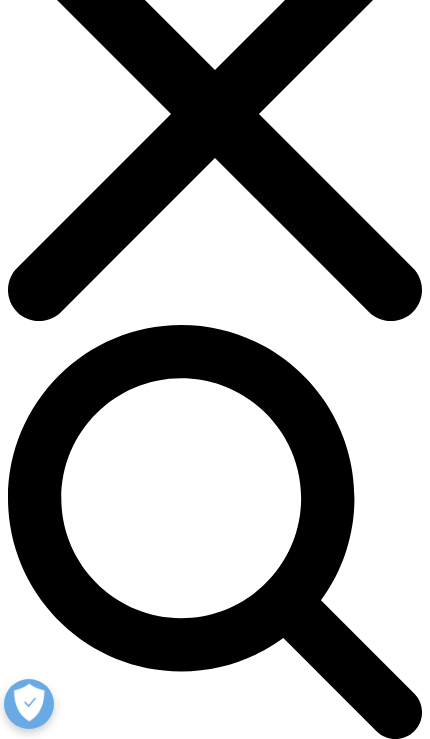 click on "Learn more" at bounding box center (-1435, 21367) 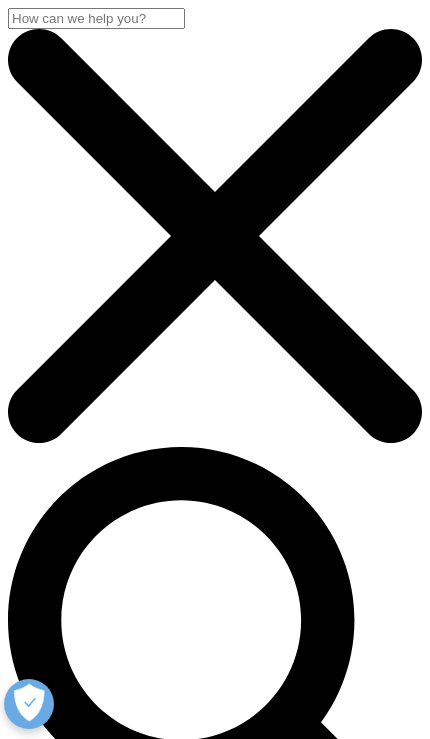 scroll, scrollTop: 0, scrollLeft: 0, axis: both 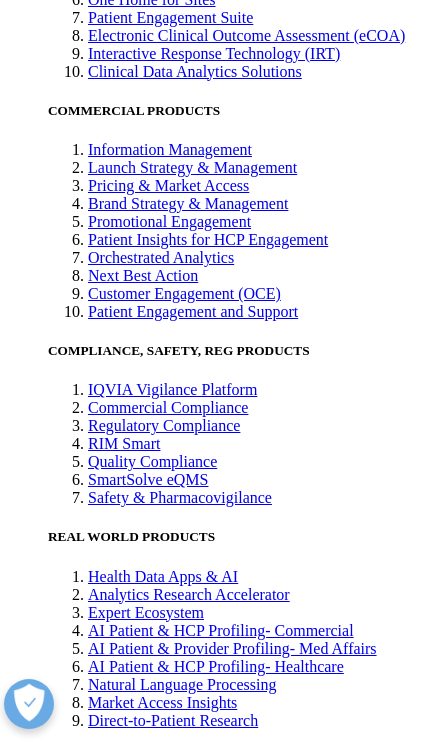 click at bounding box center [215, 17806] 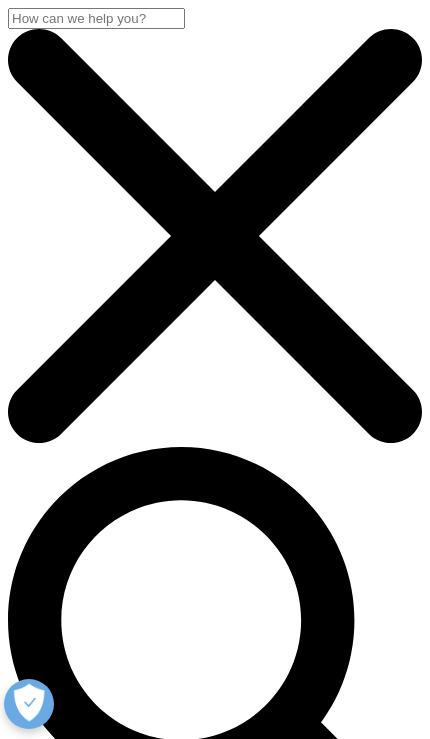 scroll, scrollTop: 0, scrollLeft: 0, axis: both 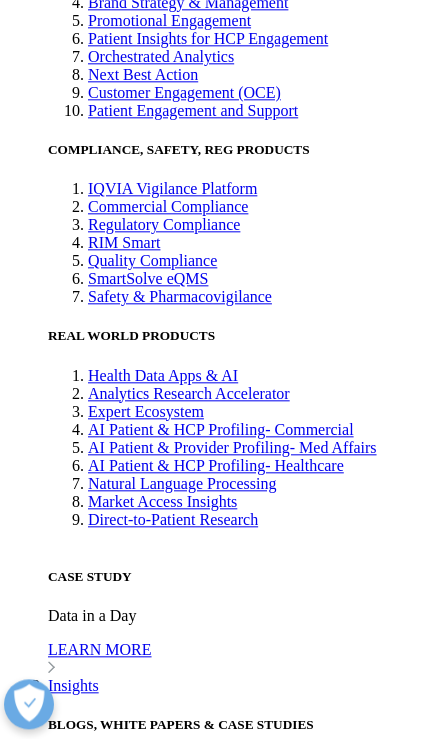 click at bounding box center [8, 12788] 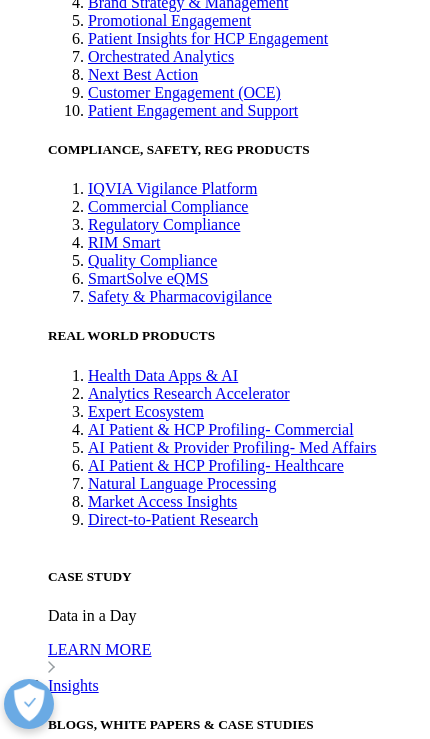 scroll, scrollTop: 0, scrollLeft: 290, axis: horizontal 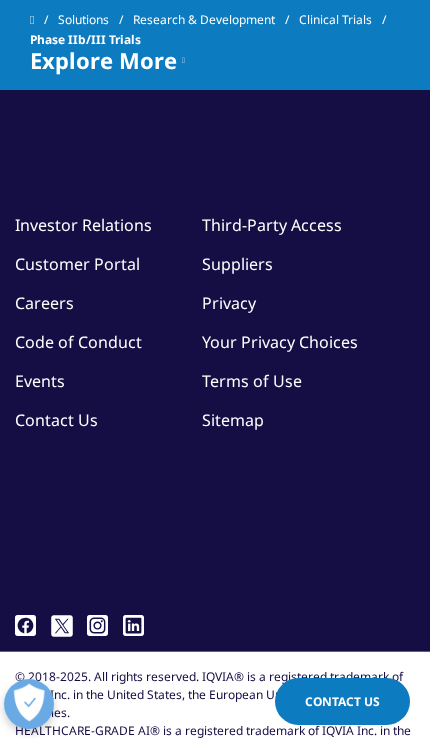 click on "Clinical Trials" at bounding box center (347, 20) 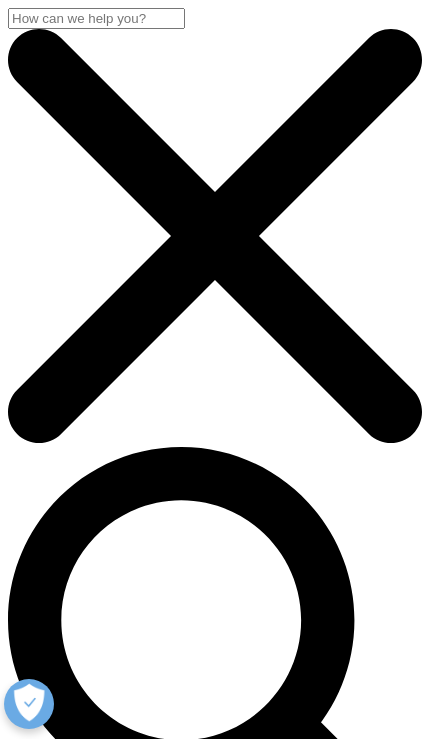 scroll, scrollTop: 0, scrollLeft: 0, axis: both 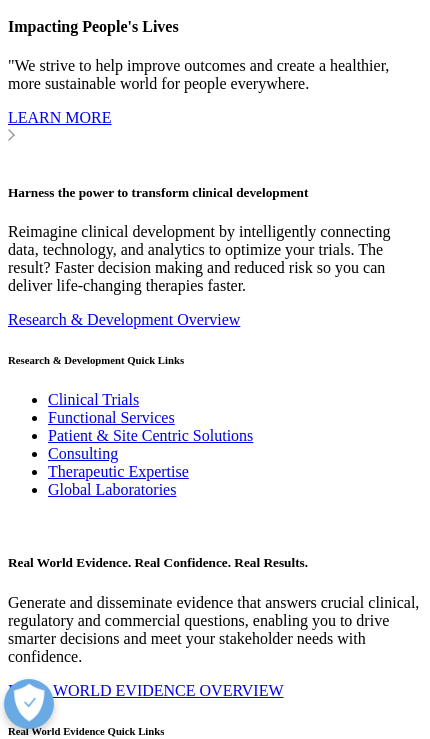 click on "Phase I Trials" at bounding box center (235, 11445) 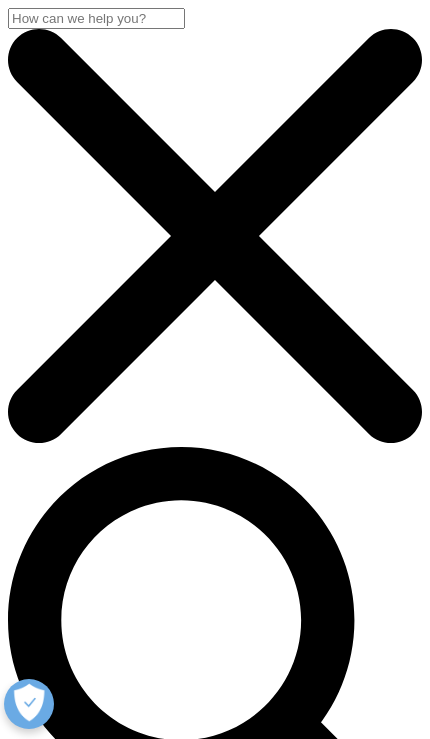 scroll, scrollTop: 0, scrollLeft: 0, axis: both 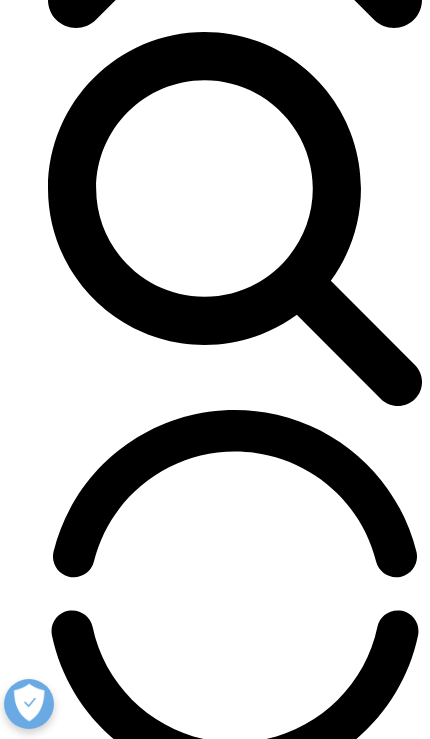 click at bounding box center (215, 15053) 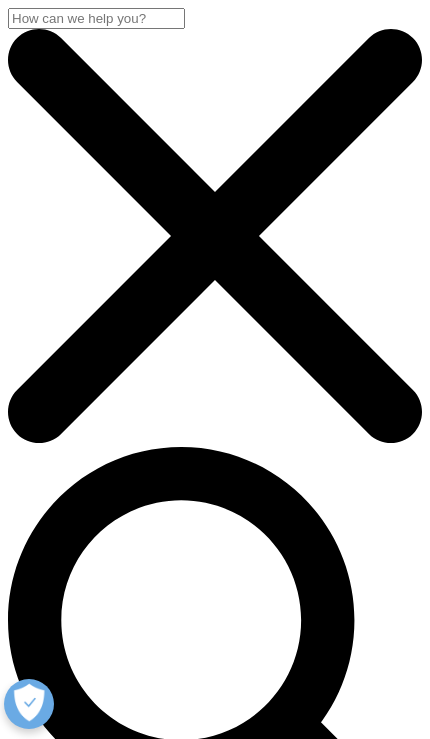 scroll, scrollTop: 0, scrollLeft: 0, axis: both 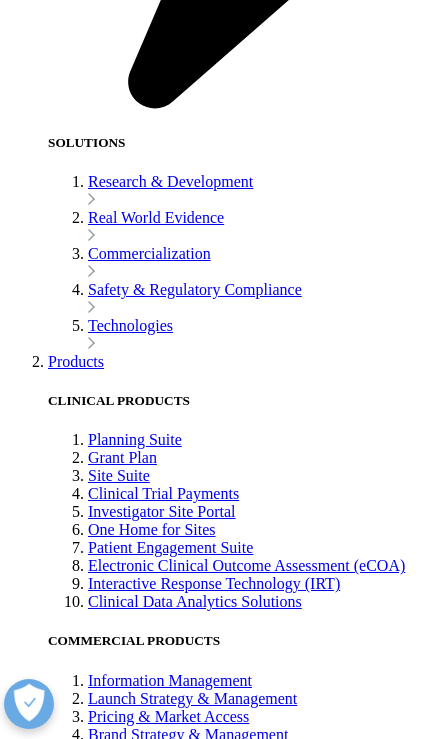 click on "Clinical Trials" at bounding box center (53, 18890) 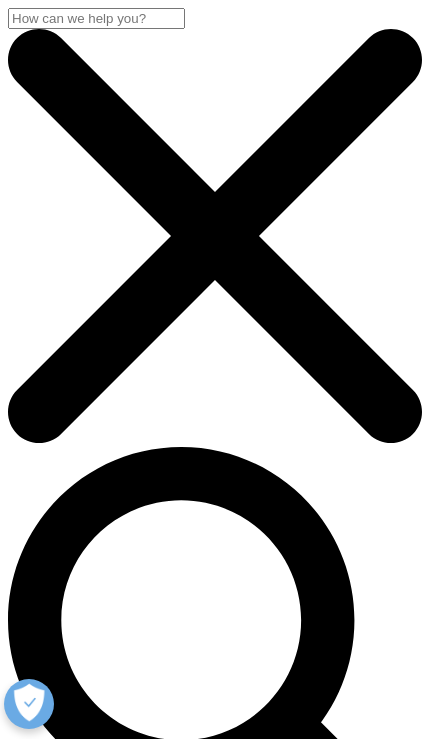 scroll, scrollTop: 0, scrollLeft: 0, axis: both 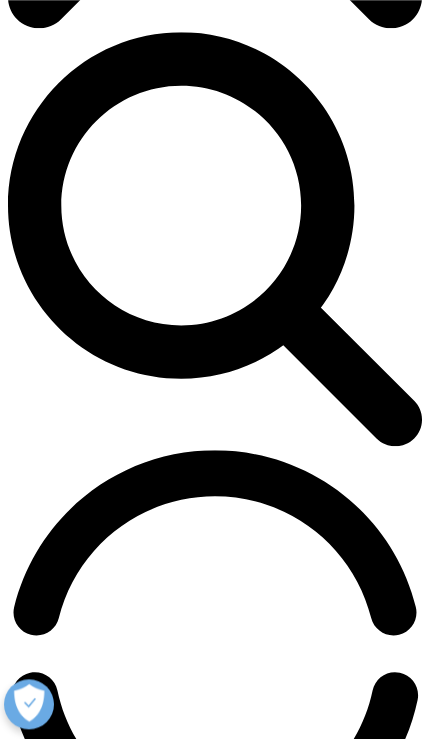 click on "Explore More" at bounding box center [52, 15376] 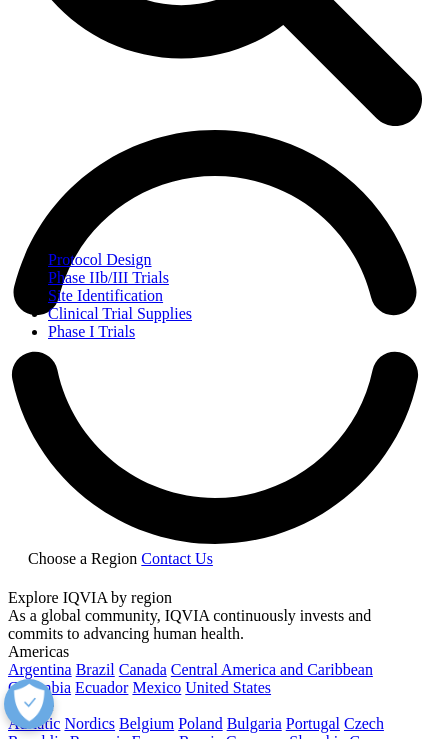 scroll, scrollTop: 736, scrollLeft: 0, axis: vertical 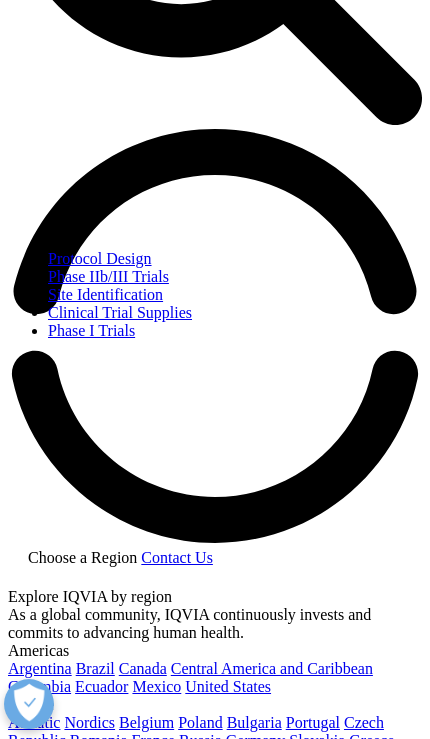 click on "Phase IIb/III Trials" at bounding box center (108, 276) 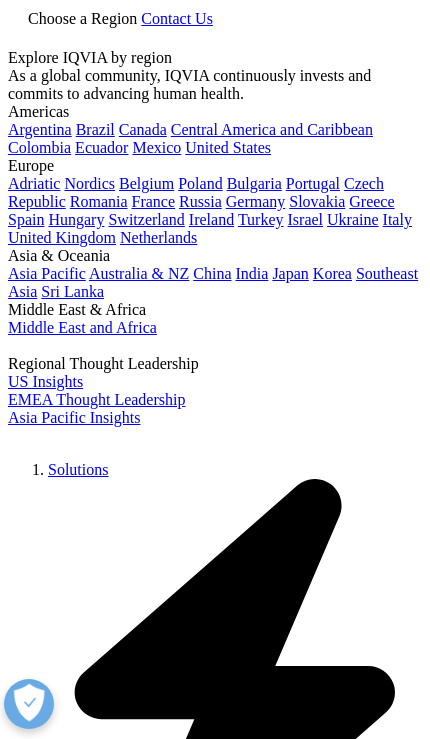 scroll, scrollTop: 0, scrollLeft: 0, axis: both 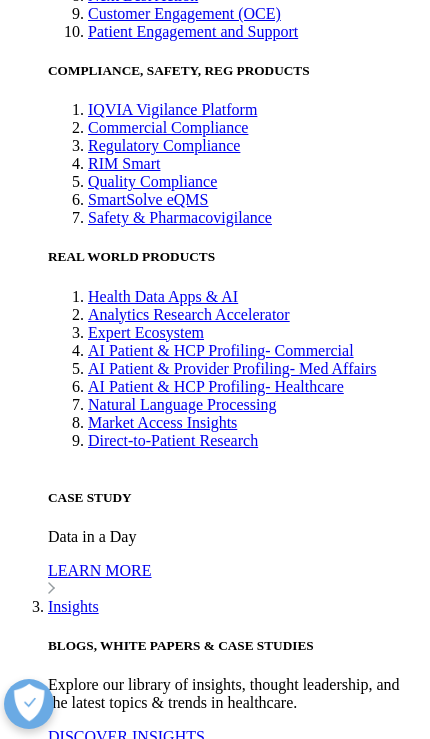 click at bounding box center (215, 13316) 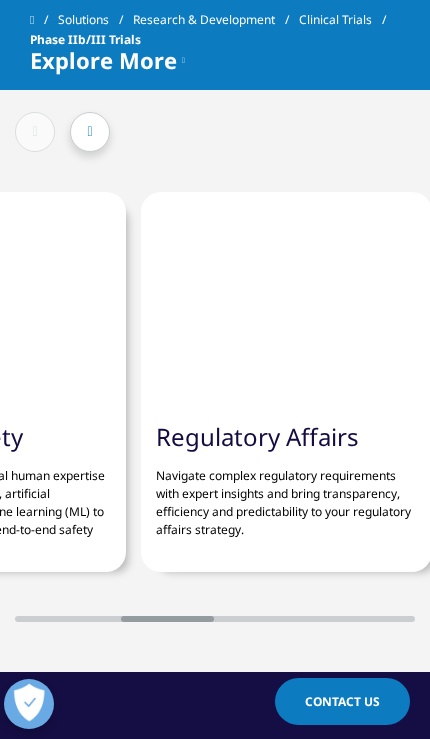 click at bounding box center (286, 299) 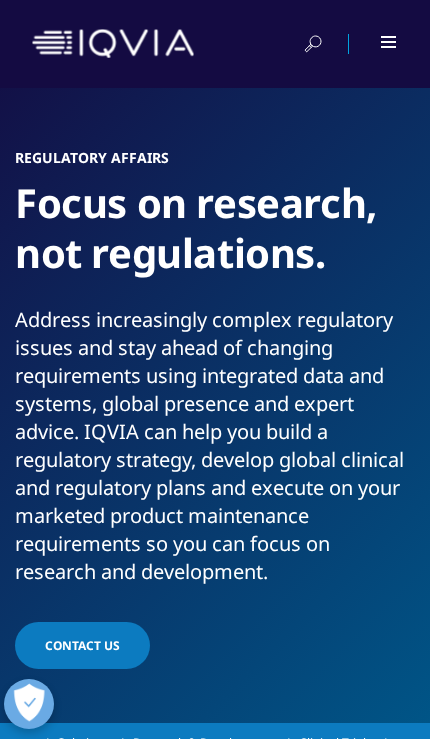 scroll, scrollTop: 0, scrollLeft: 0, axis: both 